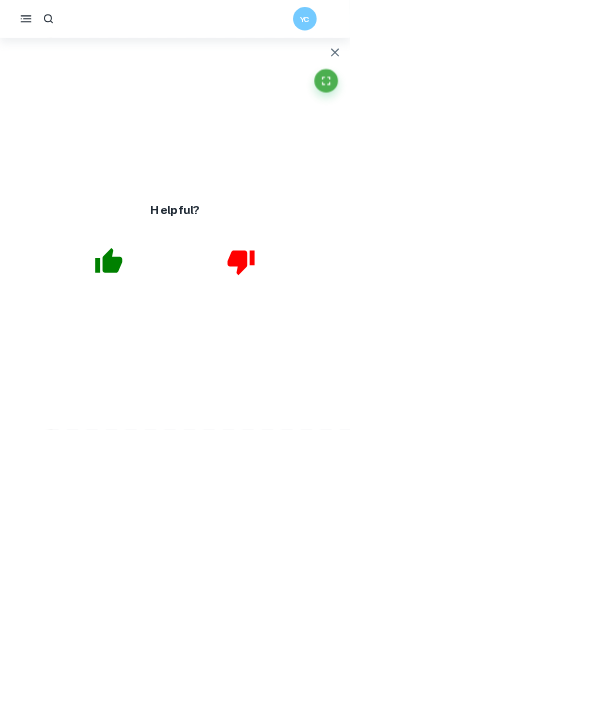scroll, scrollTop: 1002, scrollLeft: 0, axis: vertical 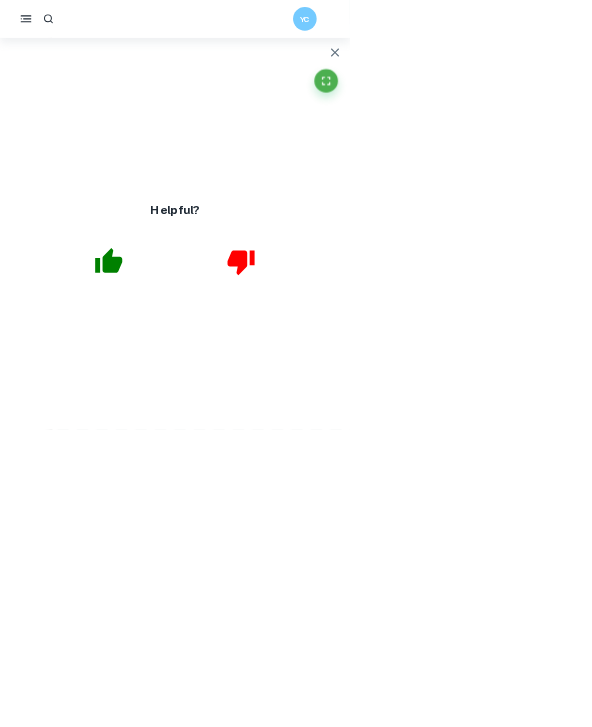 click 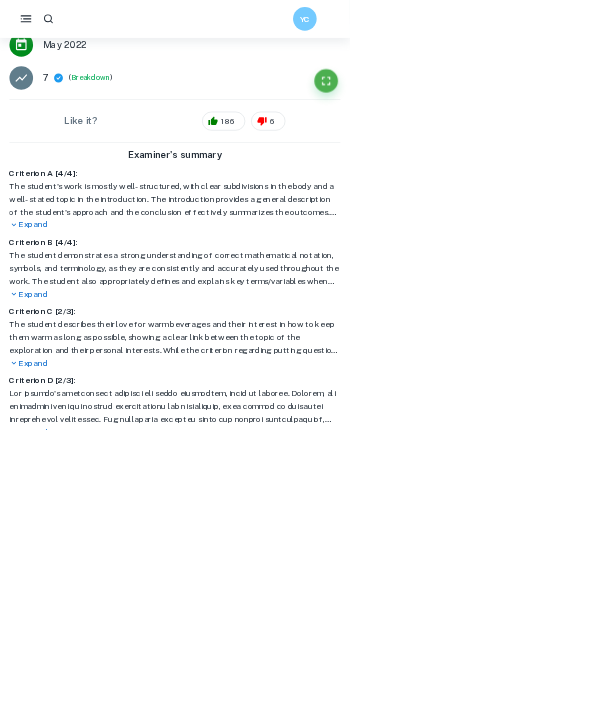 scroll, scrollTop: 420, scrollLeft: 0, axis: vertical 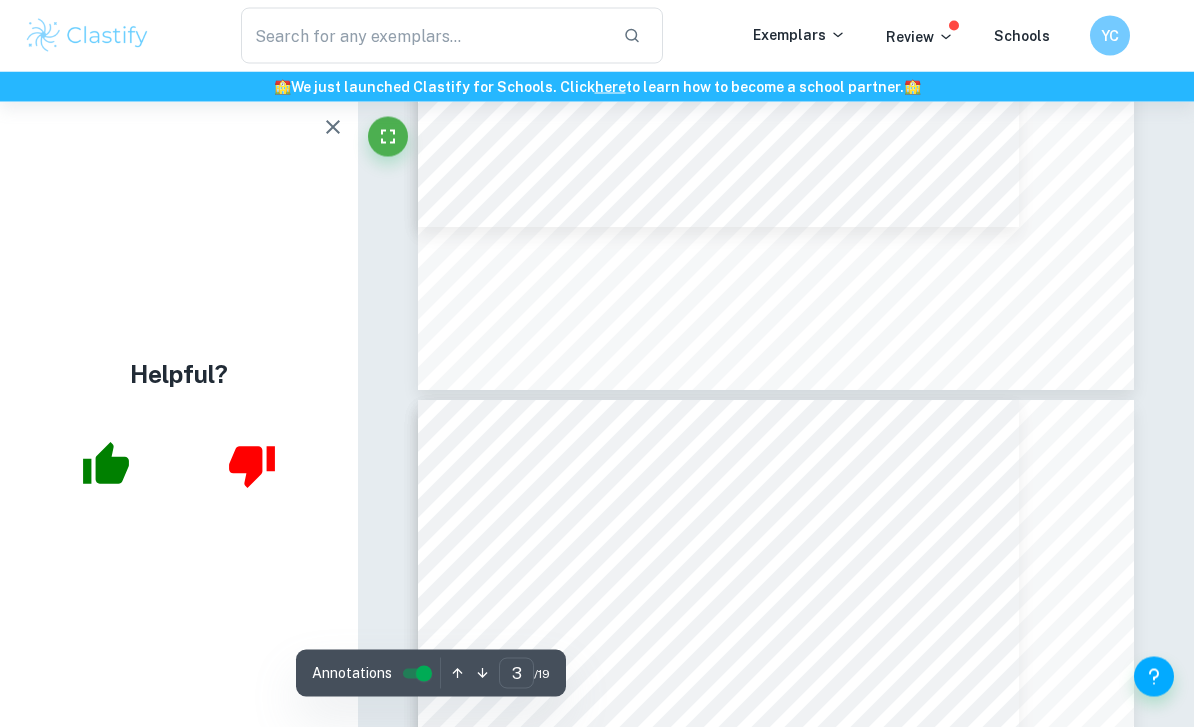 type on "4" 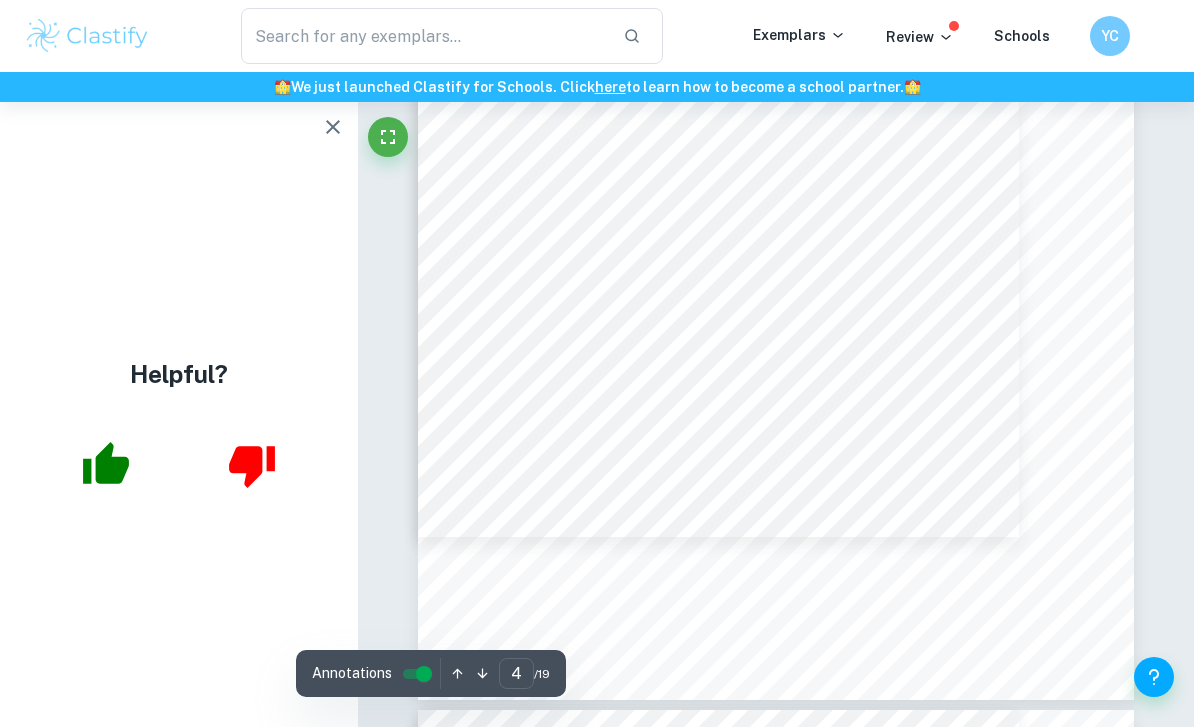 scroll, scrollTop: 3622, scrollLeft: 0, axis: vertical 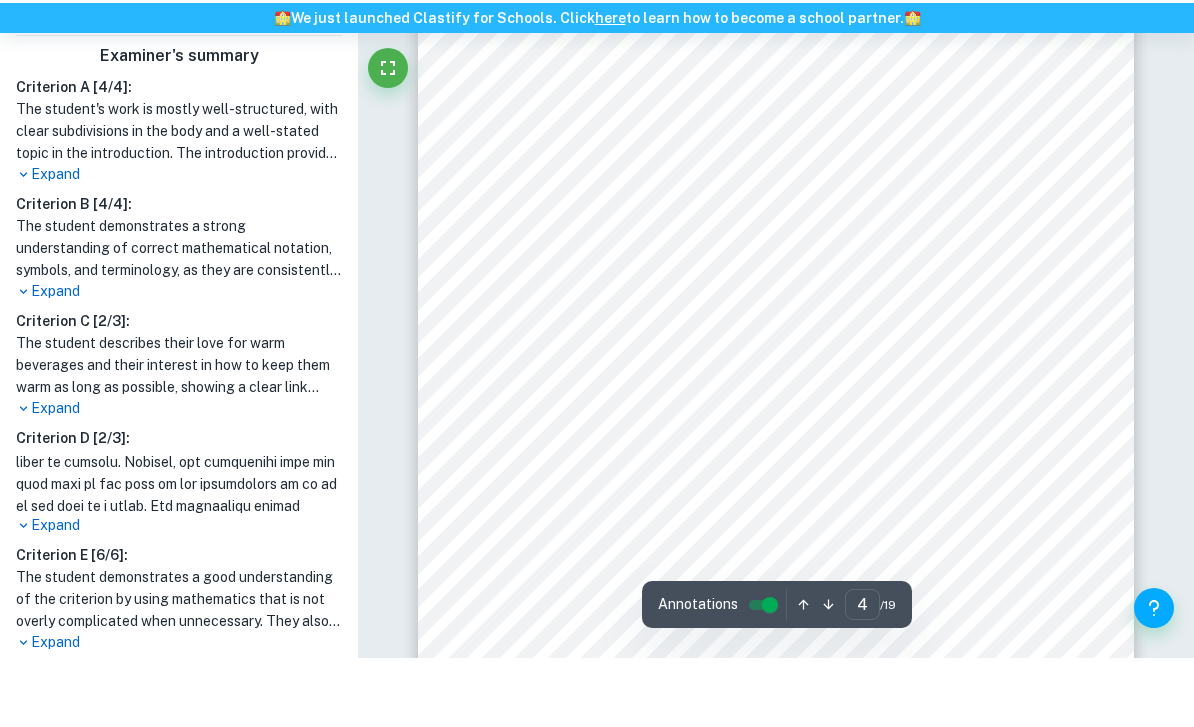 click on "Session: May 2022 4 It is important to note the investigation does not condemn any manufacturers, and all chosen containers have been displayed for the purpose of academic and mathematical discourse and exploration. Aim and Methodology In this exploration, I have decided to employ calculus to evaluate and compare differently shaped metal (i.e. stainless steel as a metal alloy) containers and their suitability in storing warm beverages. I shall do so by calculating and comparing the ratio of their respective surface areas to their volumes: the lower the ratio, the more suitable the container is for holding warm beverages, as it indicates that there is less surface area per unit volume for which heat can be dissipated, implying that it allows for less heat (per unit time) to escape as compared to the others. I shall use integration in order to calculate the volume and the surface area of the chosen bottle, by plotting functions to model the container’s shape with the help of online tools (such as GeoGebra 3" at bounding box center (776, 472) 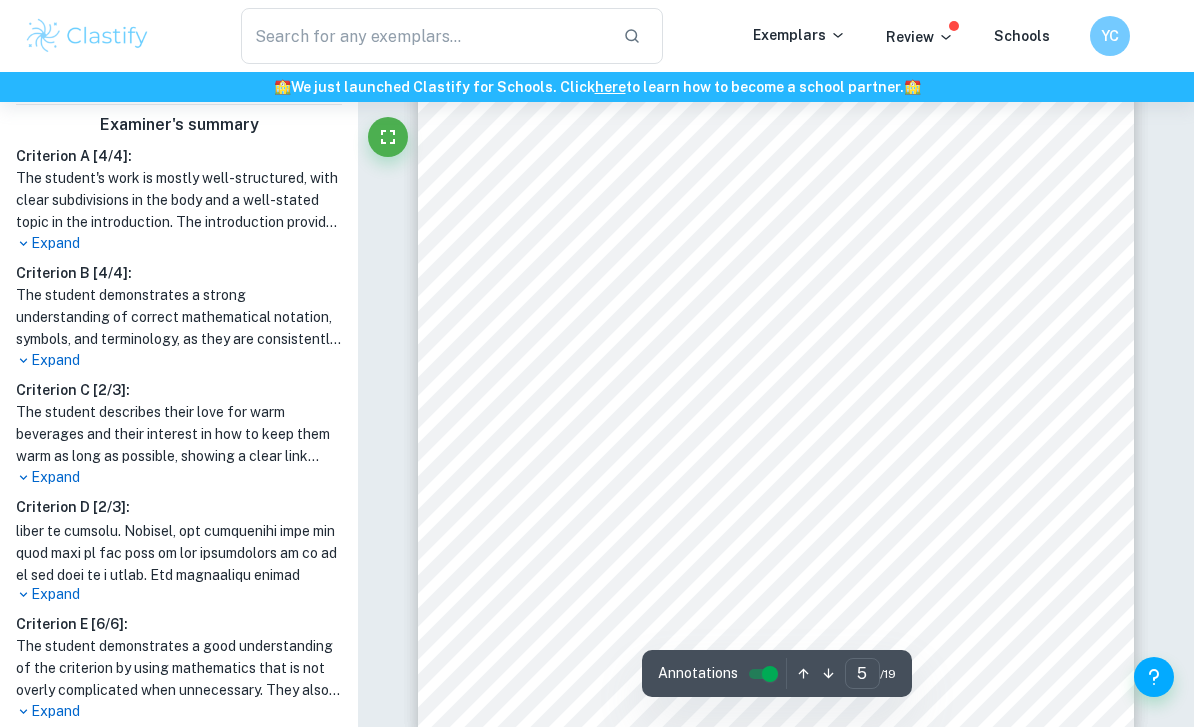 scroll, scrollTop: 4772, scrollLeft: 0, axis: vertical 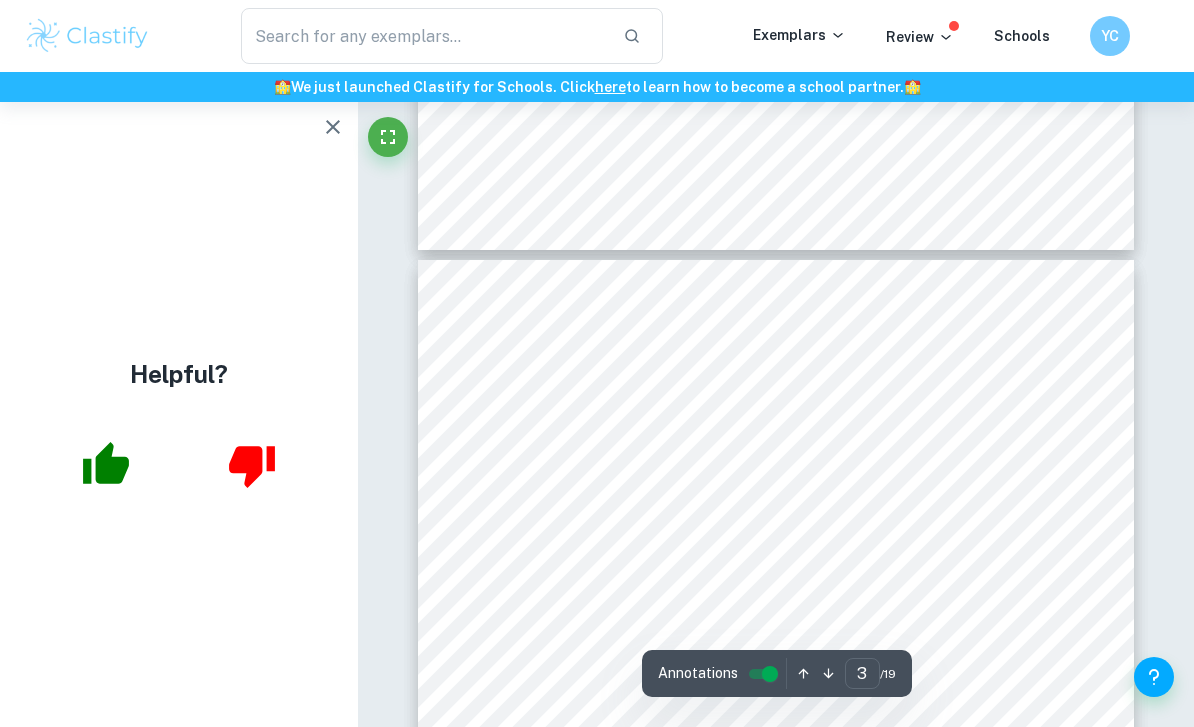 type on "4" 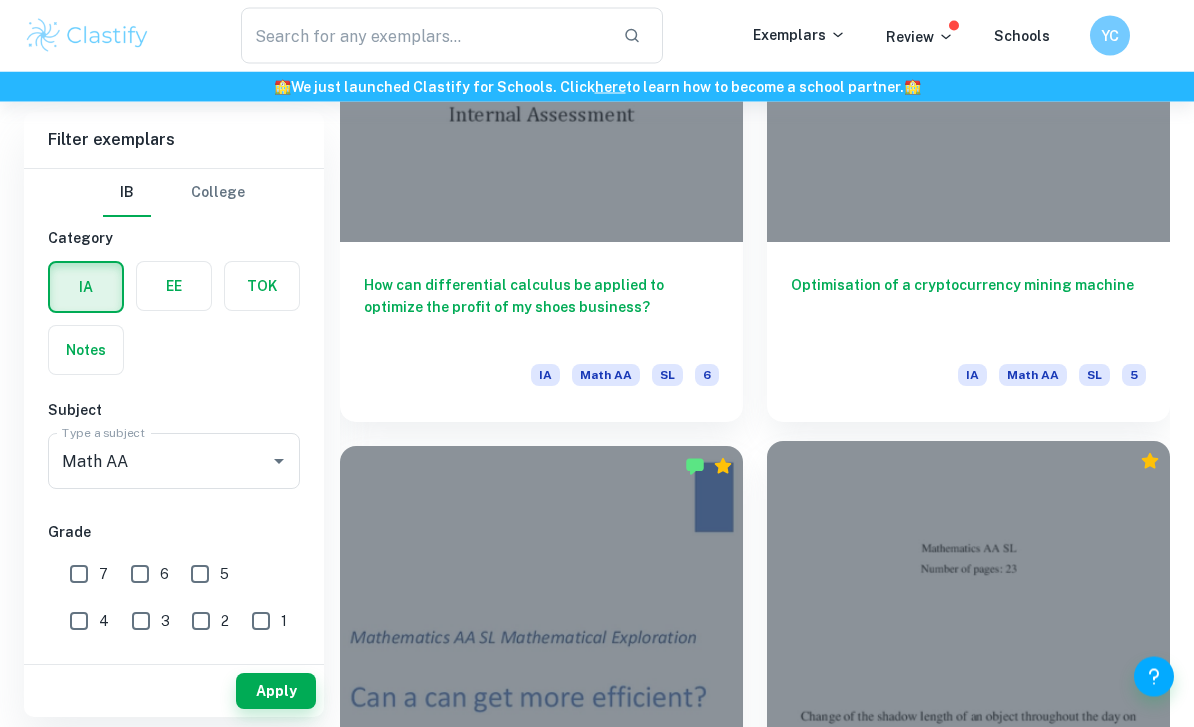scroll, scrollTop: 2923, scrollLeft: 0, axis: vertical 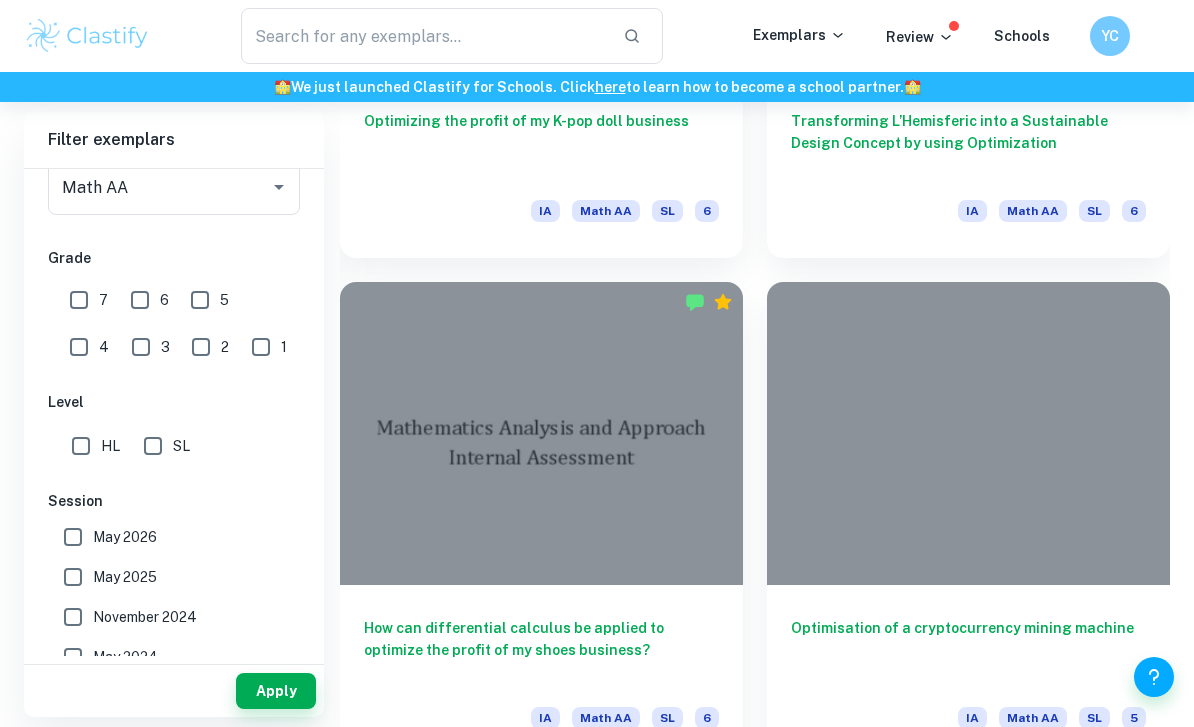 click on "HL" at bounding box center (81, 446) 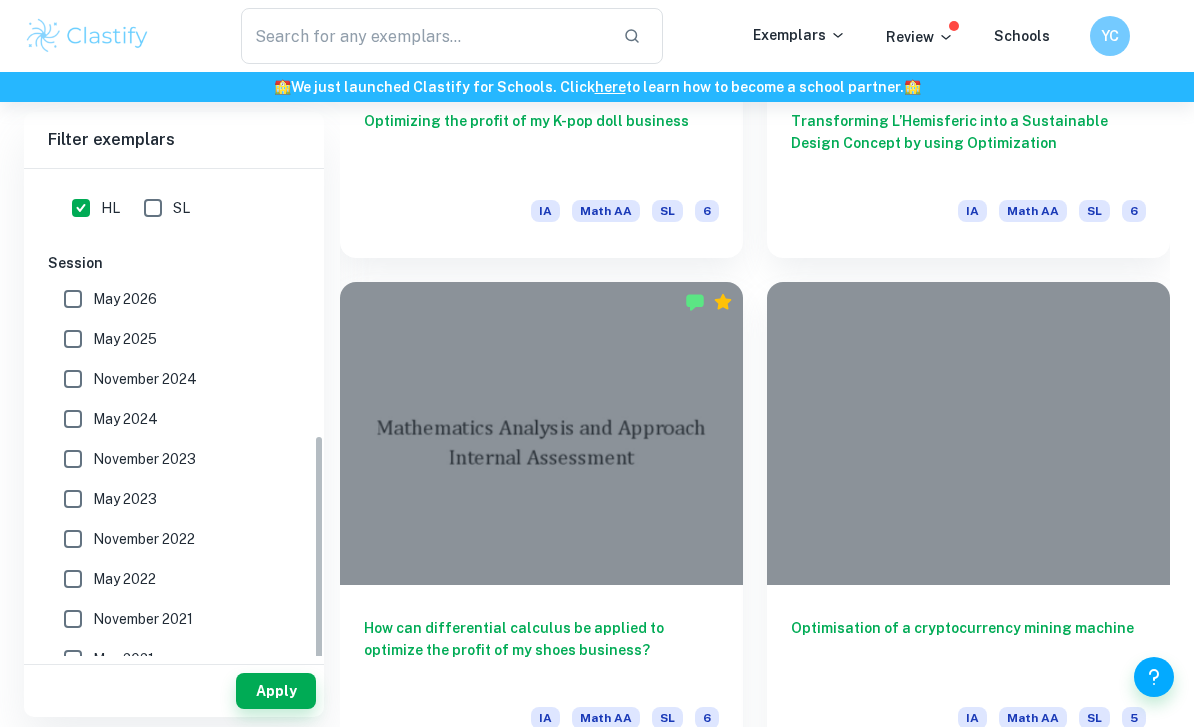 scroll, scrollTop: 511, scrollLeft: 0, axis: vertical 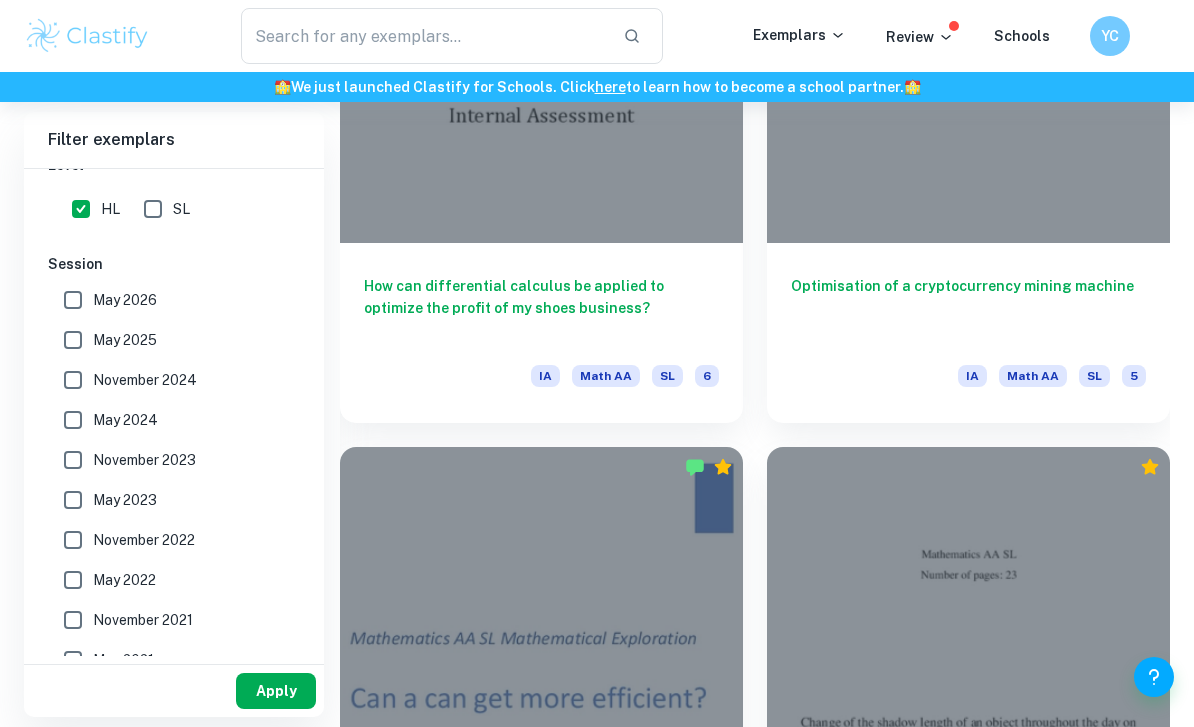 click on "Apply" at bounding box center (276, 691) 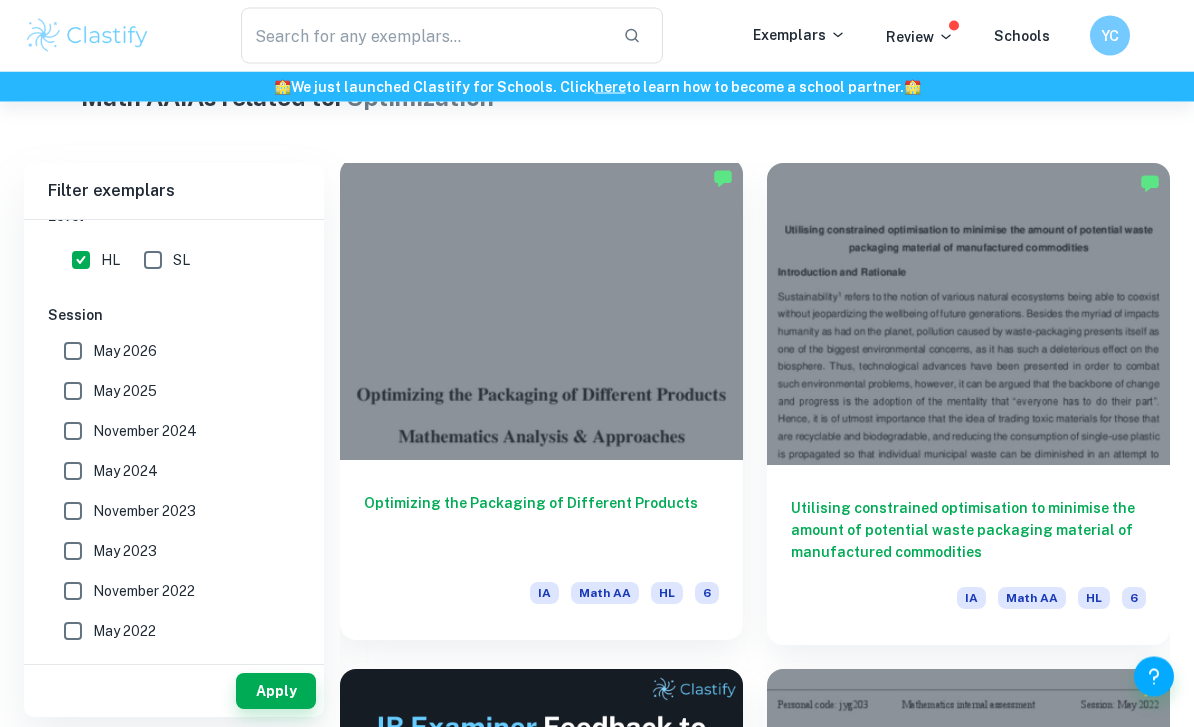 scroll, scrollTop: 511, scrollLeft: 0, axis: vertical 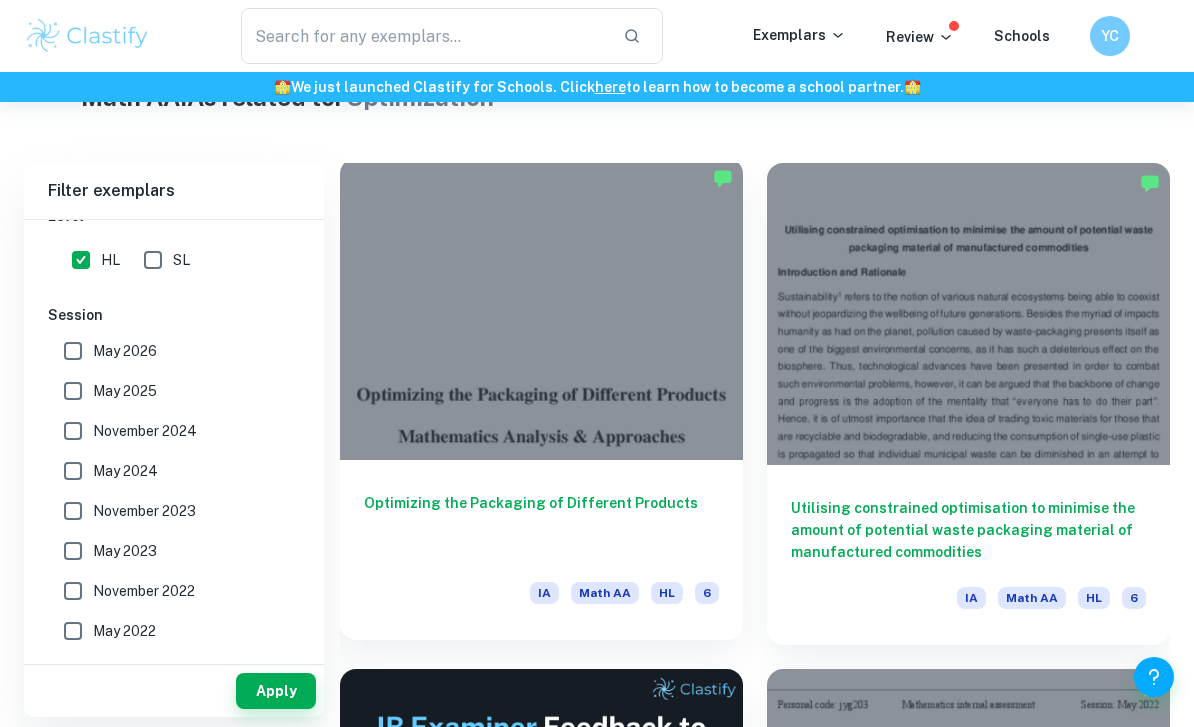 click on "Optimizing the Packaging of Different Products" at bounding box center (541, 525) 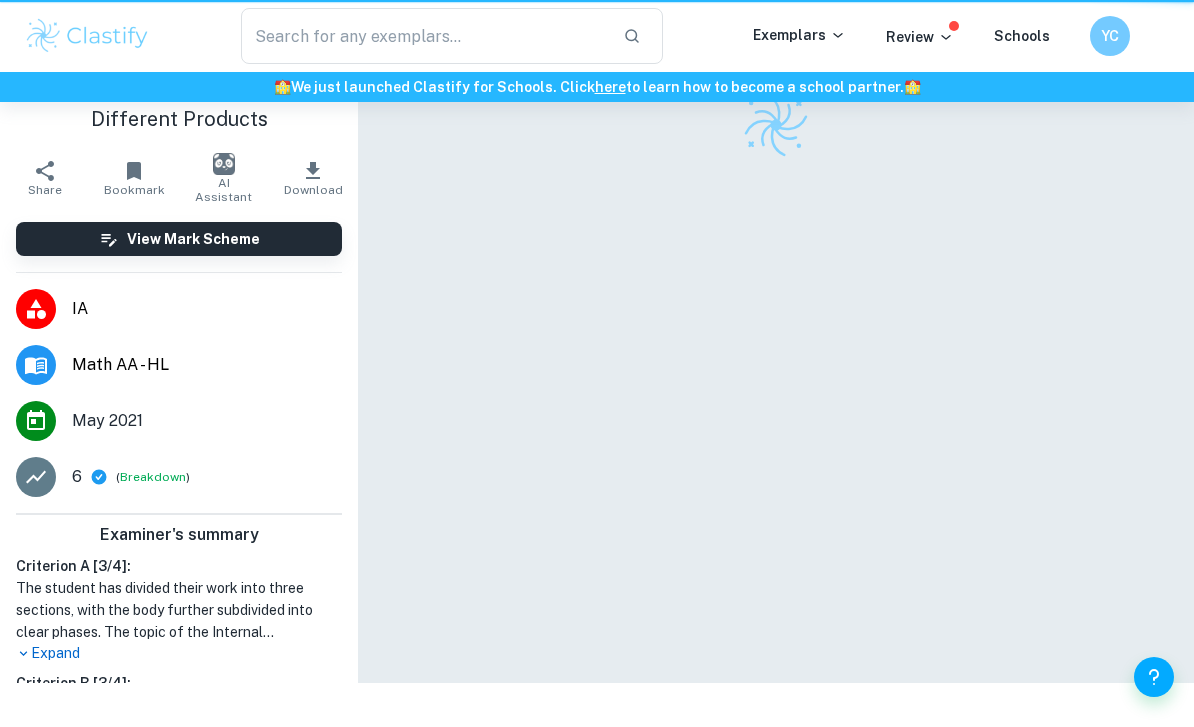 scroll, scrollTop: 0, scrollLeft: 0, axis: both 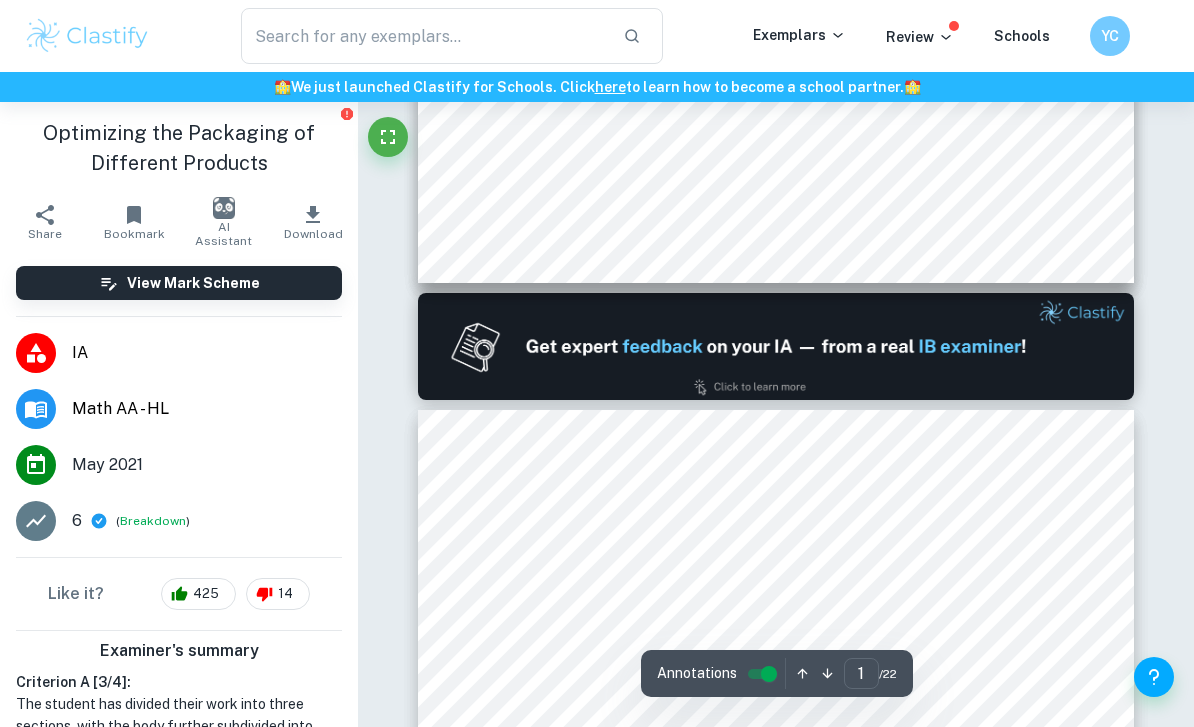 type on "2" 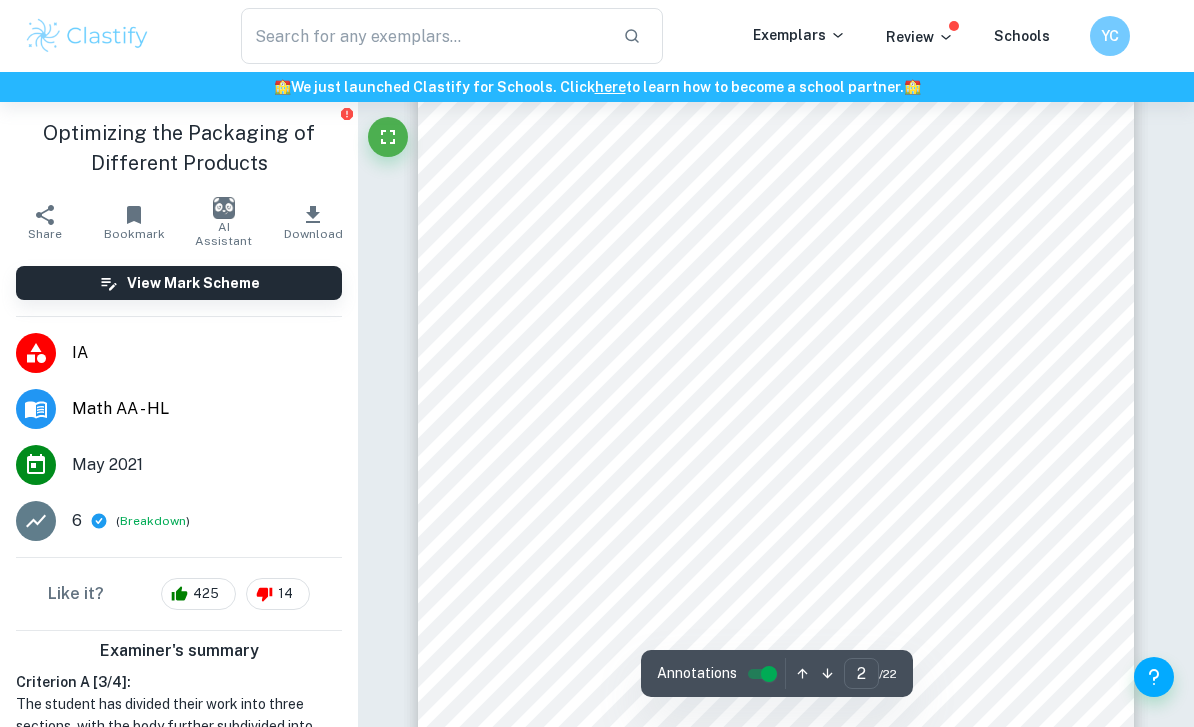 scroll, scrollTop: 1333, scrollLeft: 0, axis: vertical 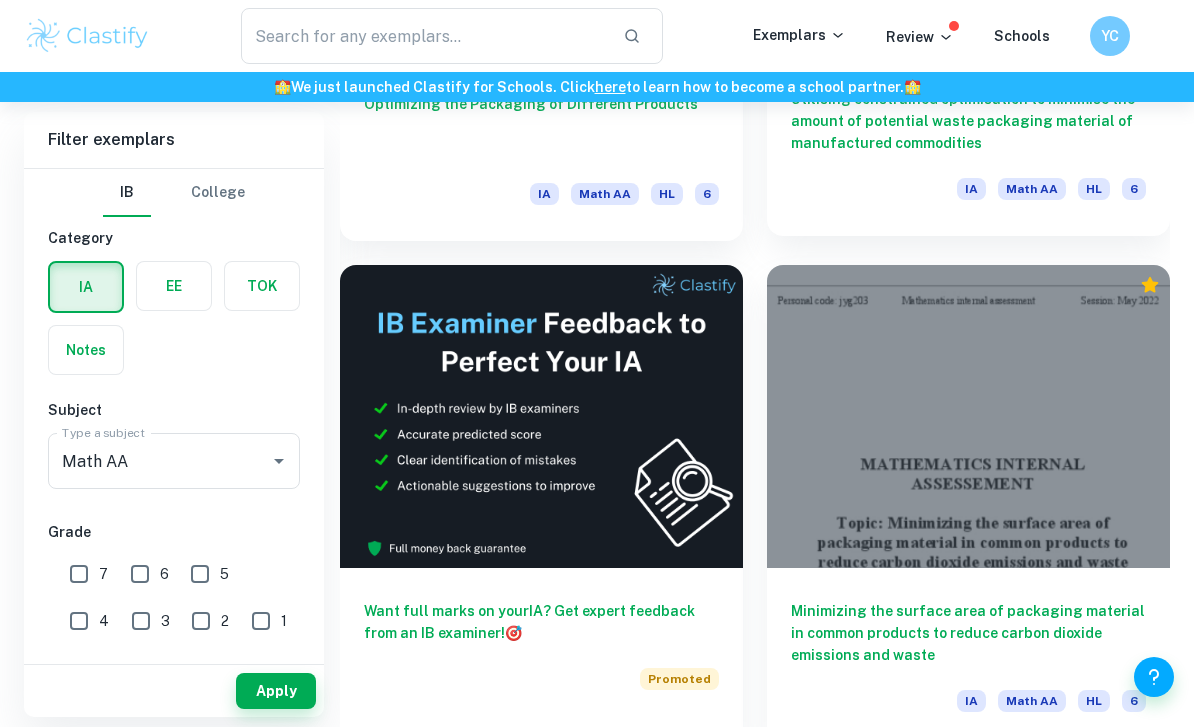 click on "Utilising constrained optimisation to minimise the amount of potential waste packaging material of manufactured commodities" at bounding box center [968, 121] 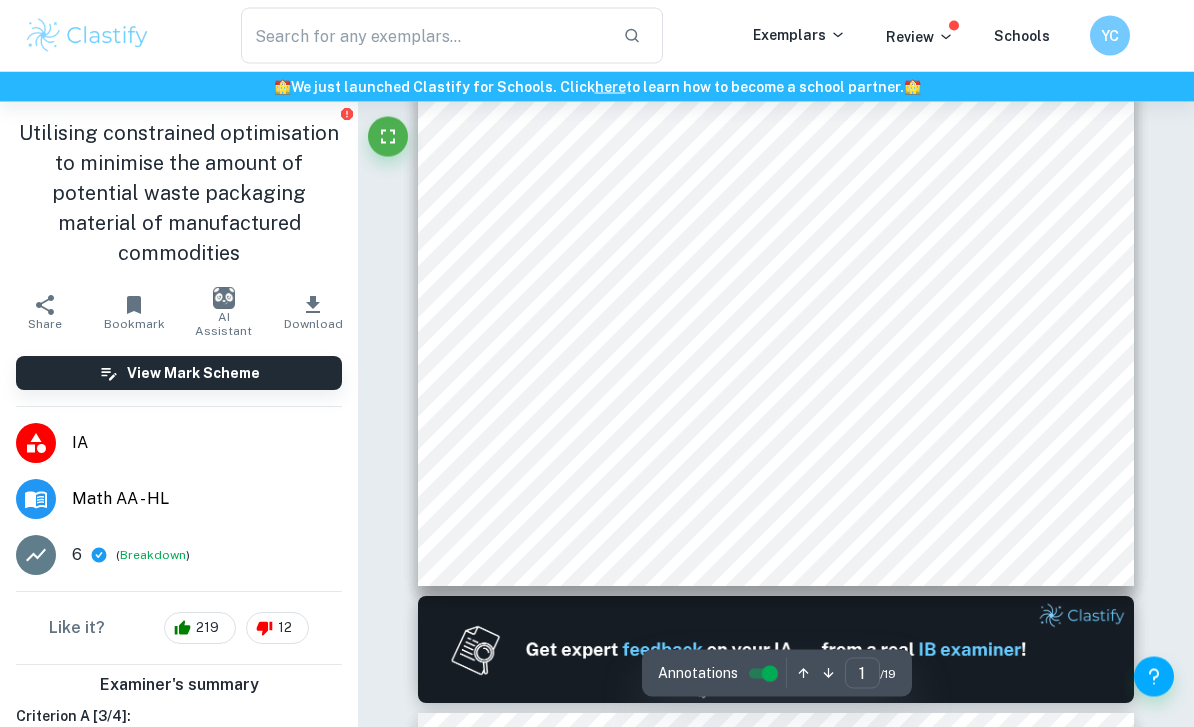 scroll, scrollTop: 665, scrollLeft: 0, axis: vertical 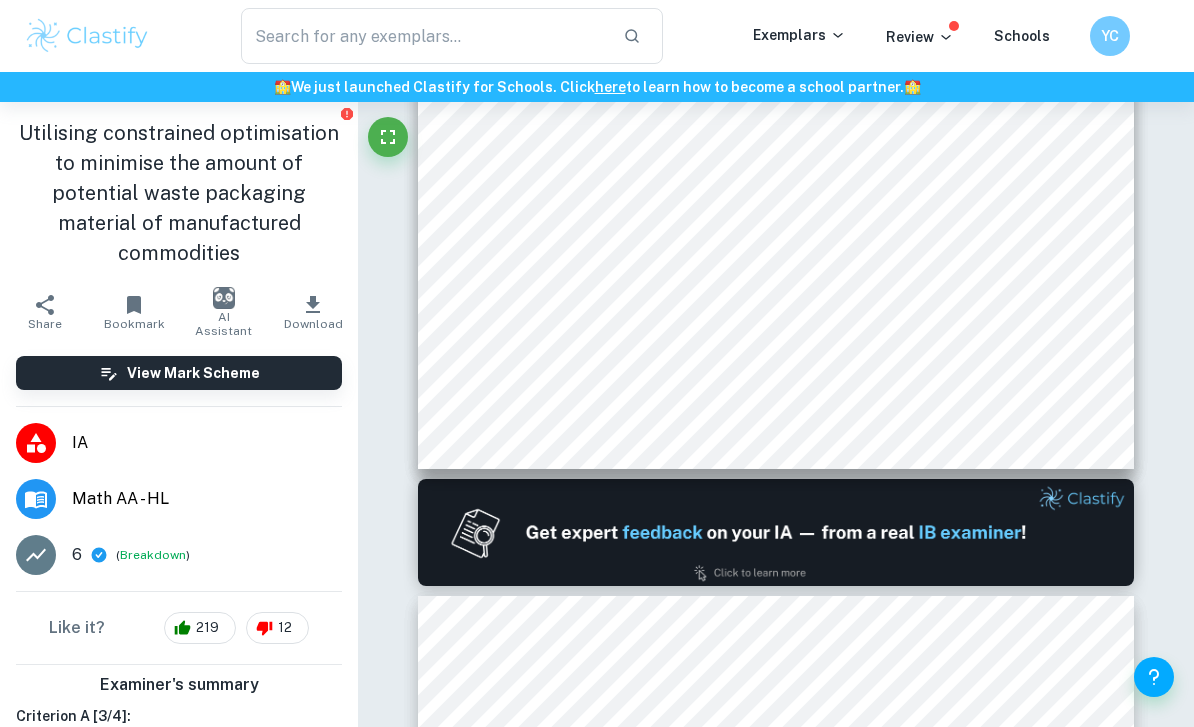 click at bounding box center (224, 298) 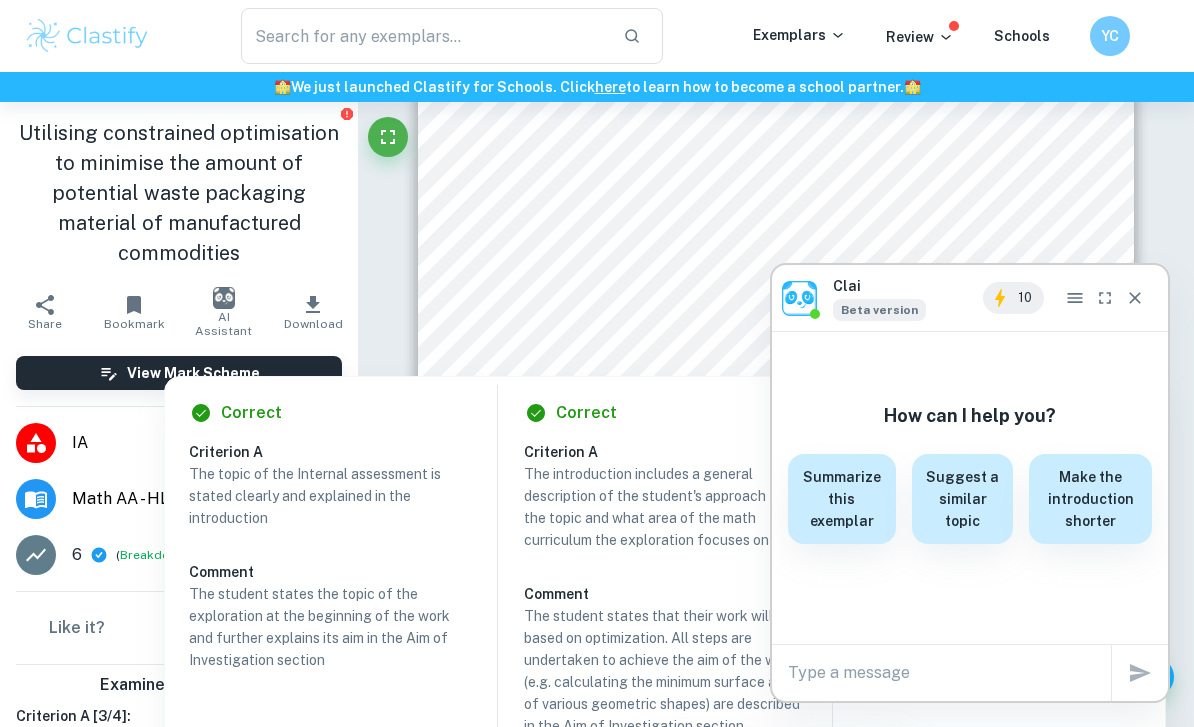 click at bounding box center [949, 672] 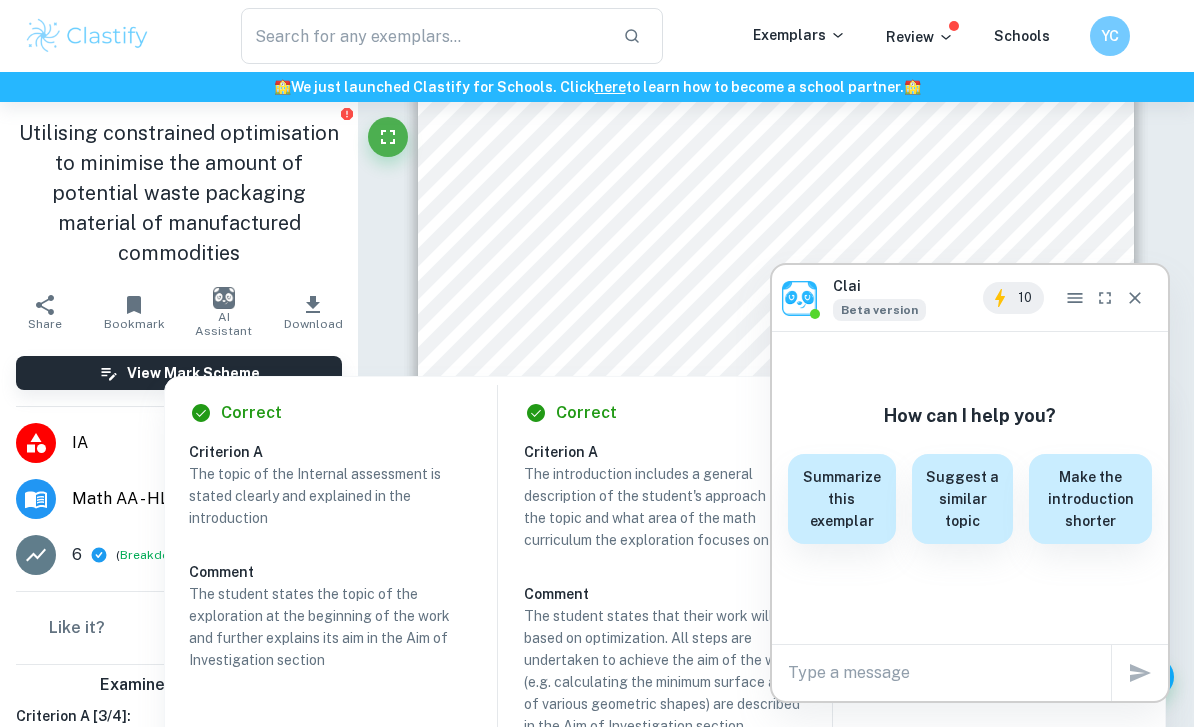 type on "2" 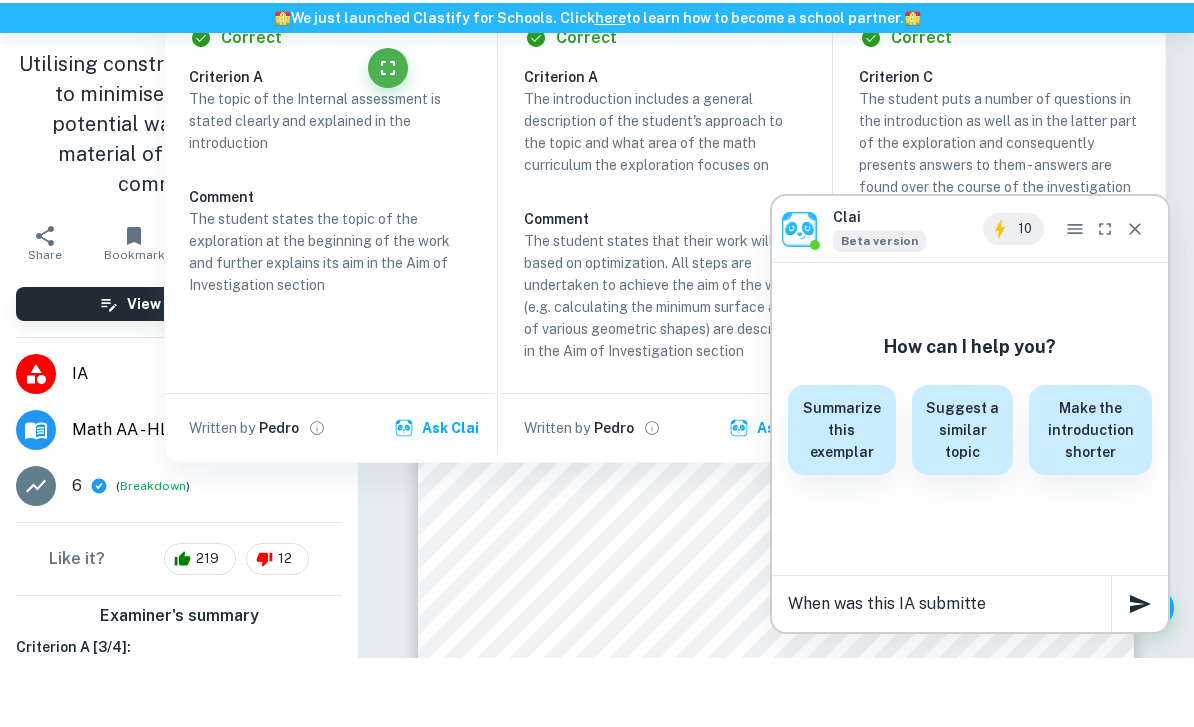 type on "When was this IA submitted" 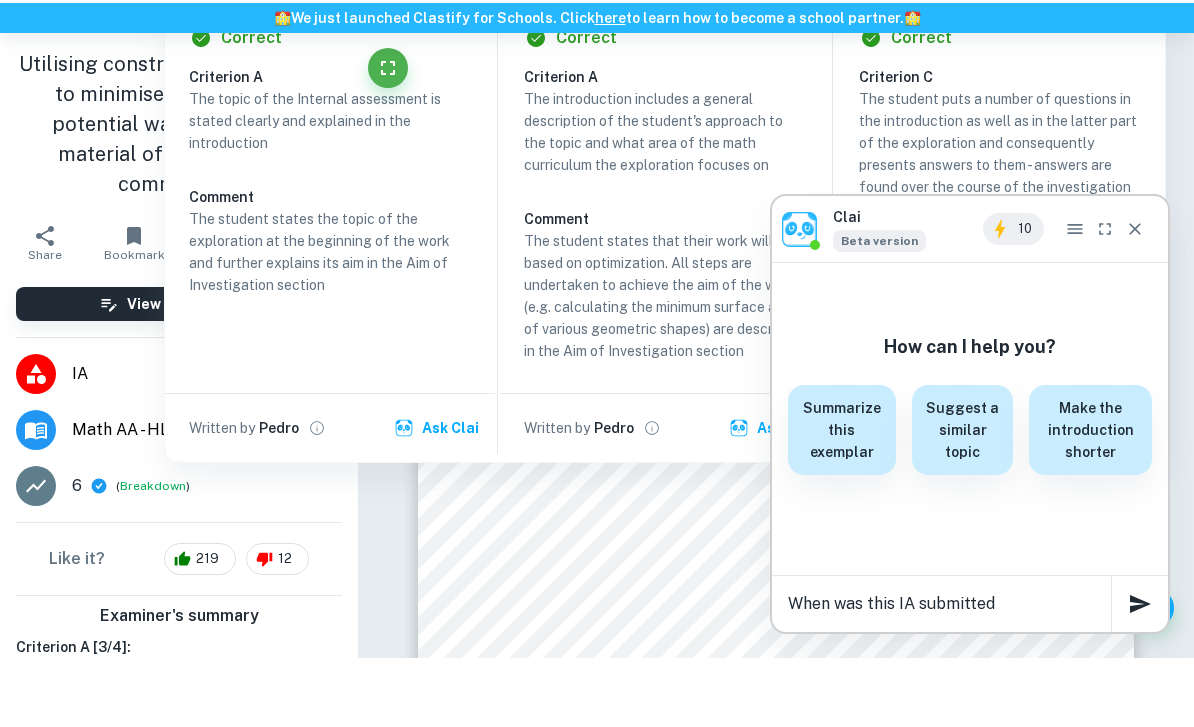 type 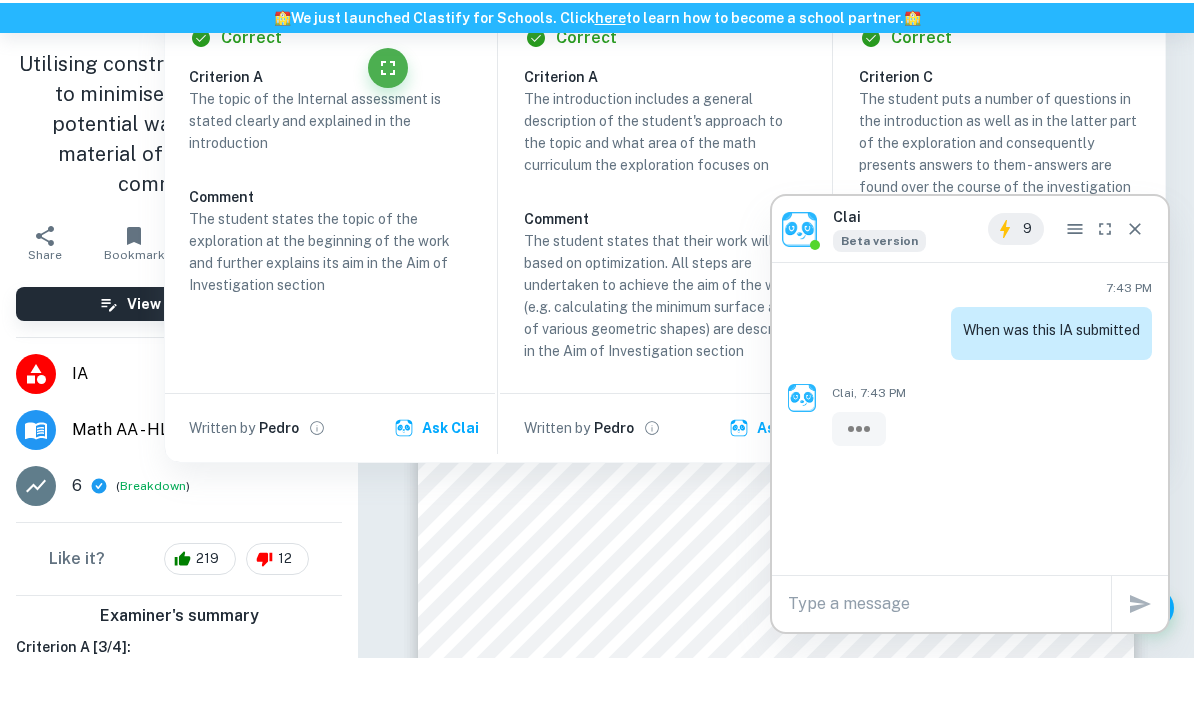 scroll, scrollTop: 0, scrollLeft: 0, axis: both 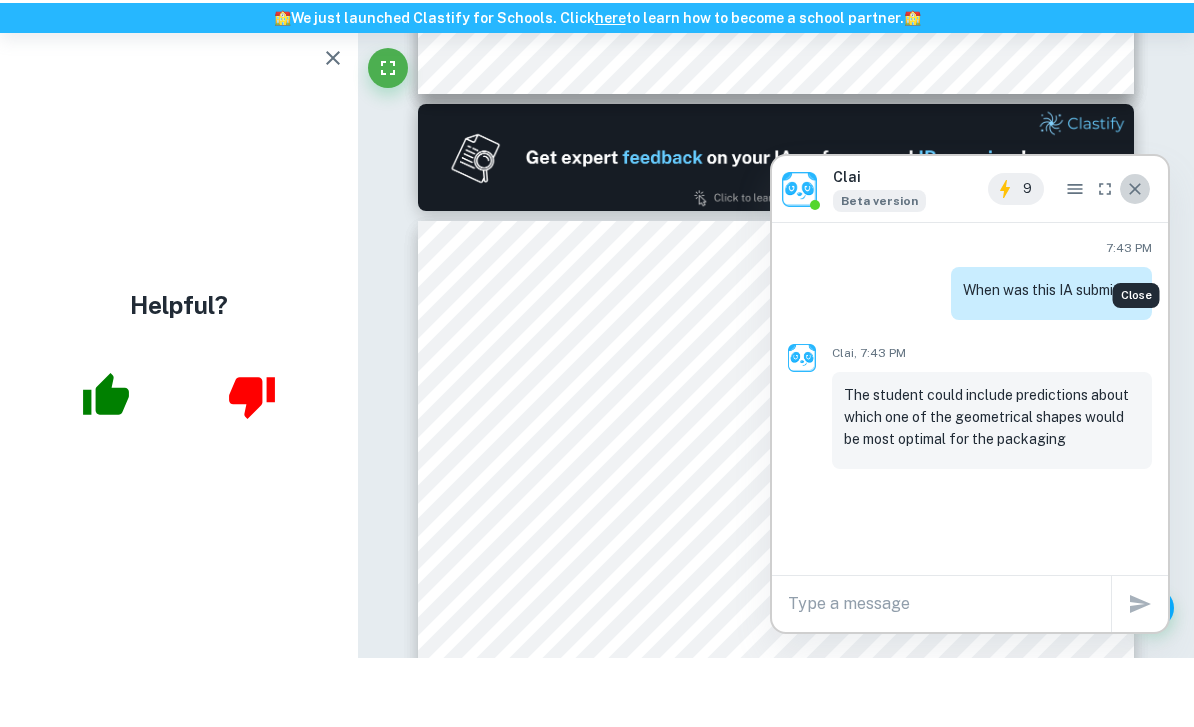 click 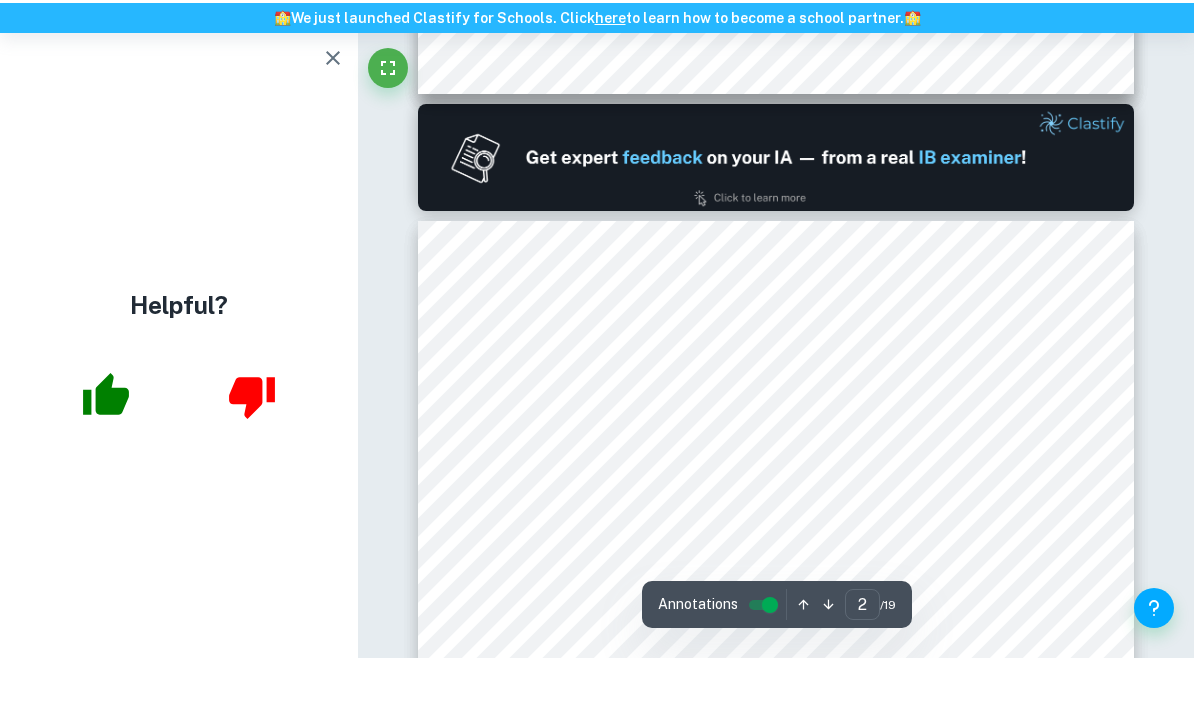 scroll, scrollTop: 1042, scrollLeft: 0, axis: vertical 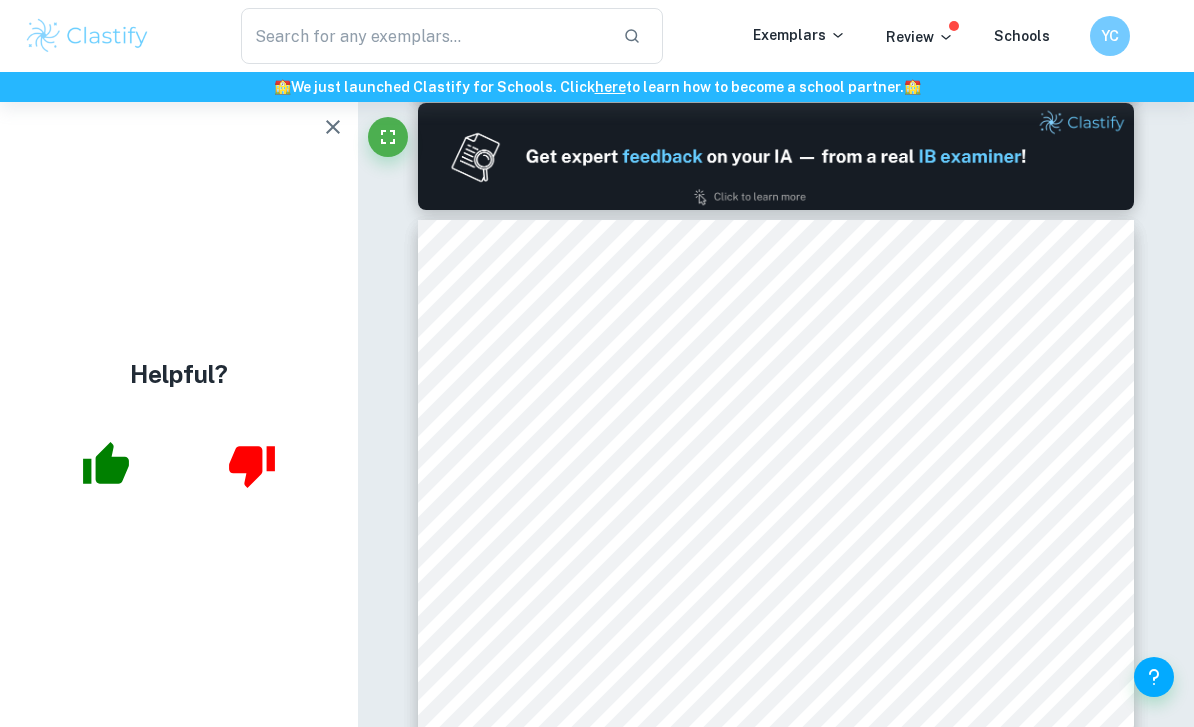 click 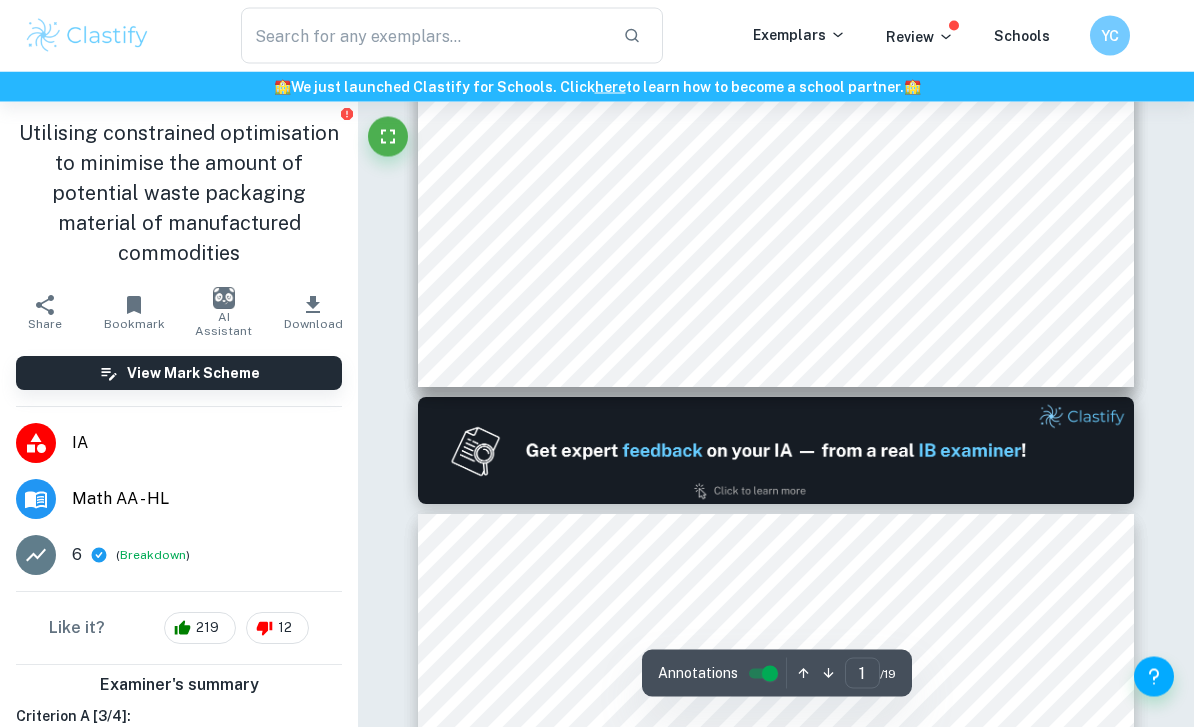 scroll, scrollTop: 765, scrollLeft: 0, axis: vertical 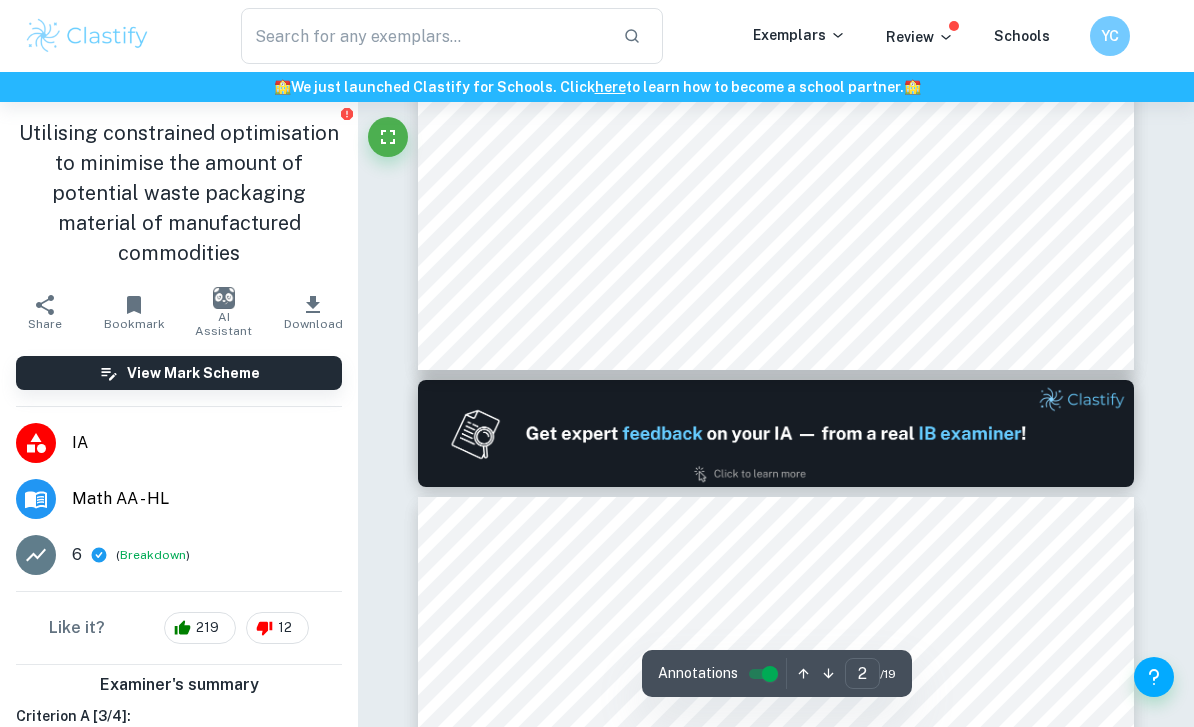 type on "1" 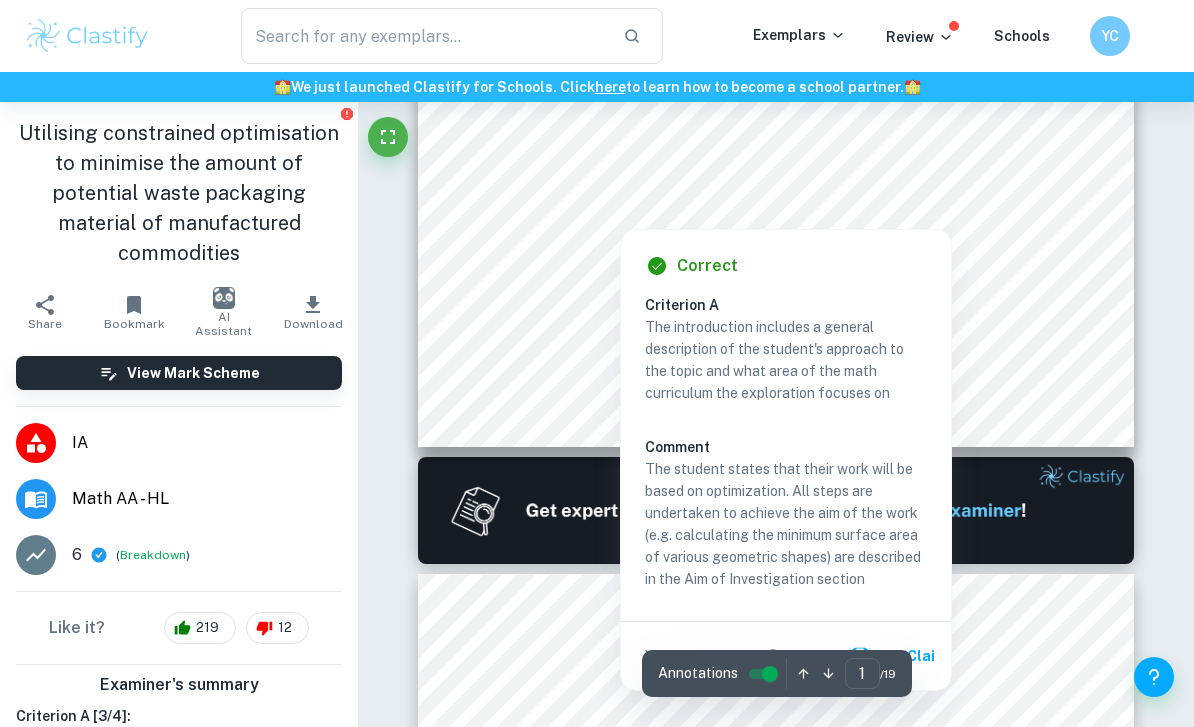 scroll, scrollTop: 692, scrollLeft: 0, axis: vertical 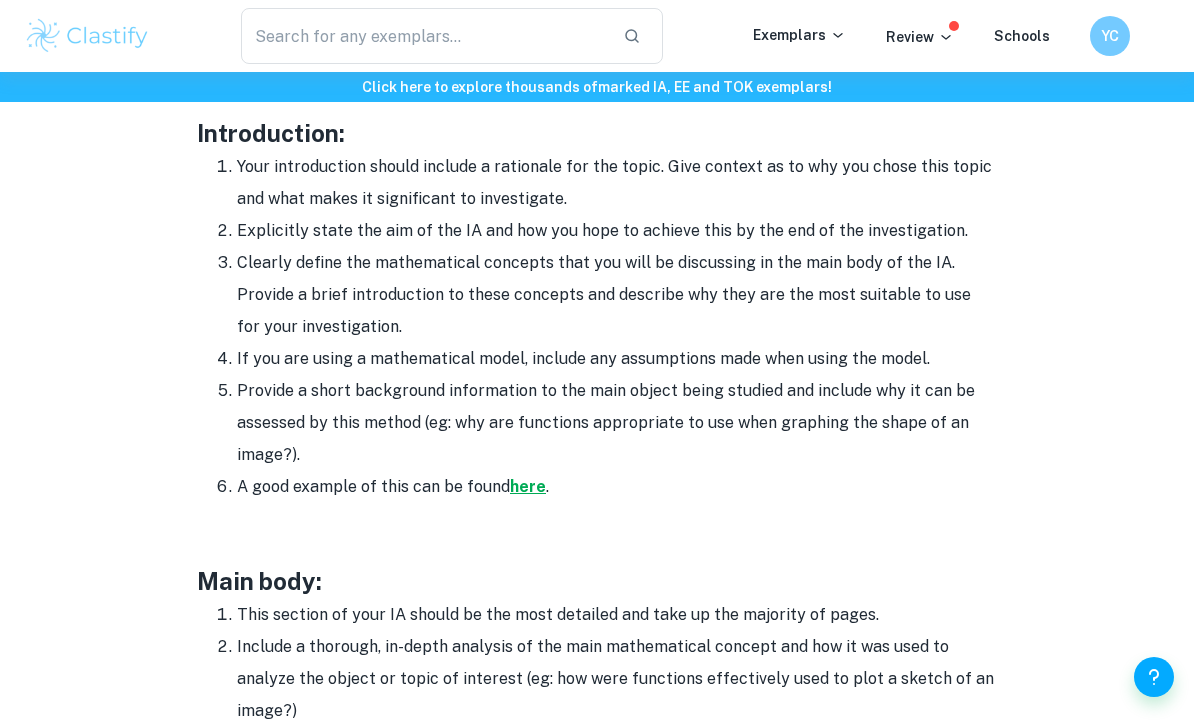 click on "here" at bounding box center [528, 486] 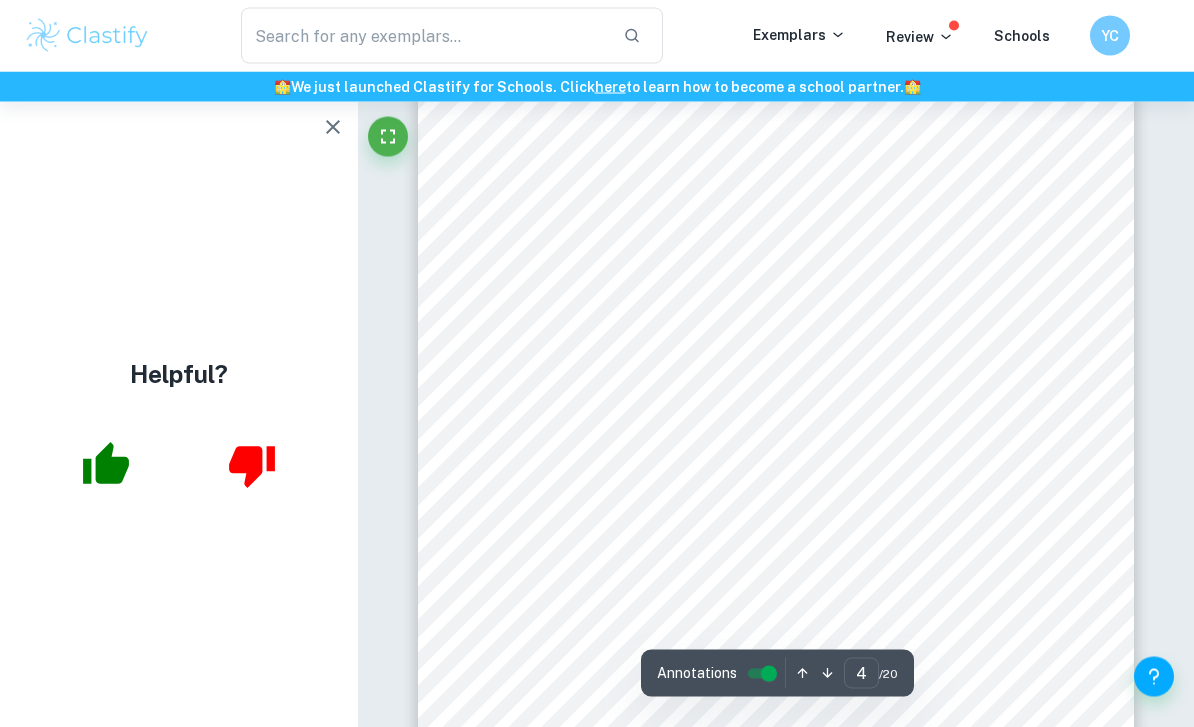 scroll, scrollTop: 3262, scrollLeft: 0, axis: vertical 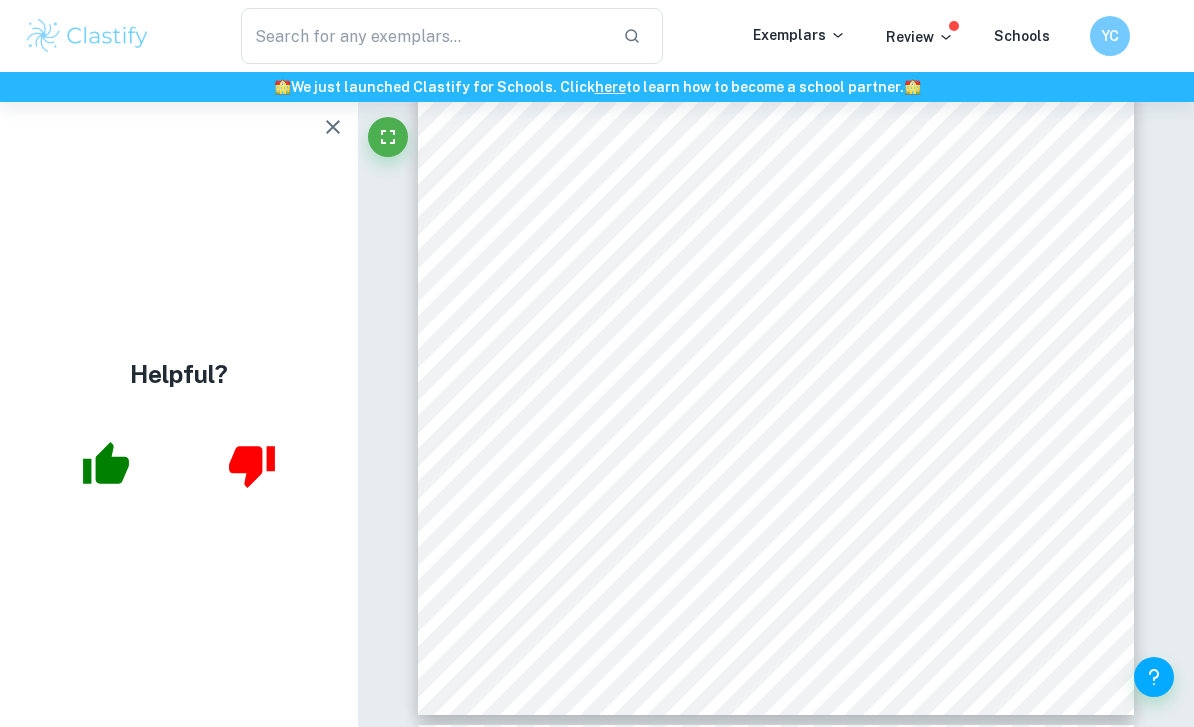 click 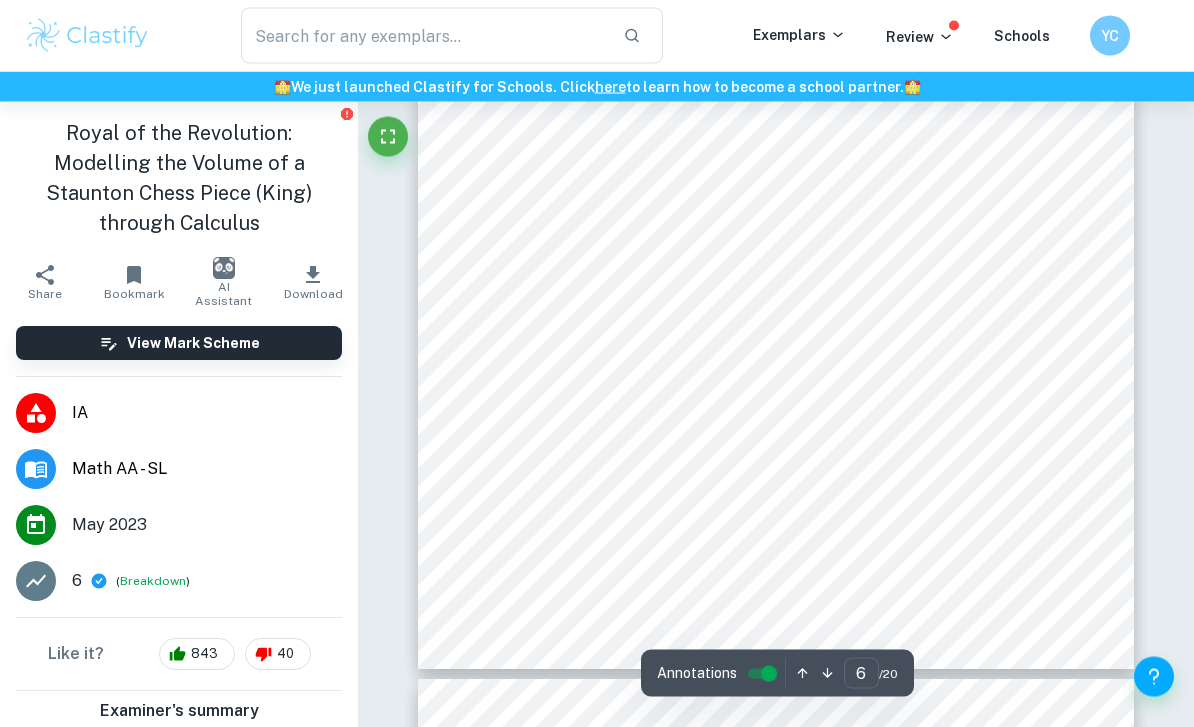 scroll, scrollTop: 5186, scrollLeft: 0, axis: vertical 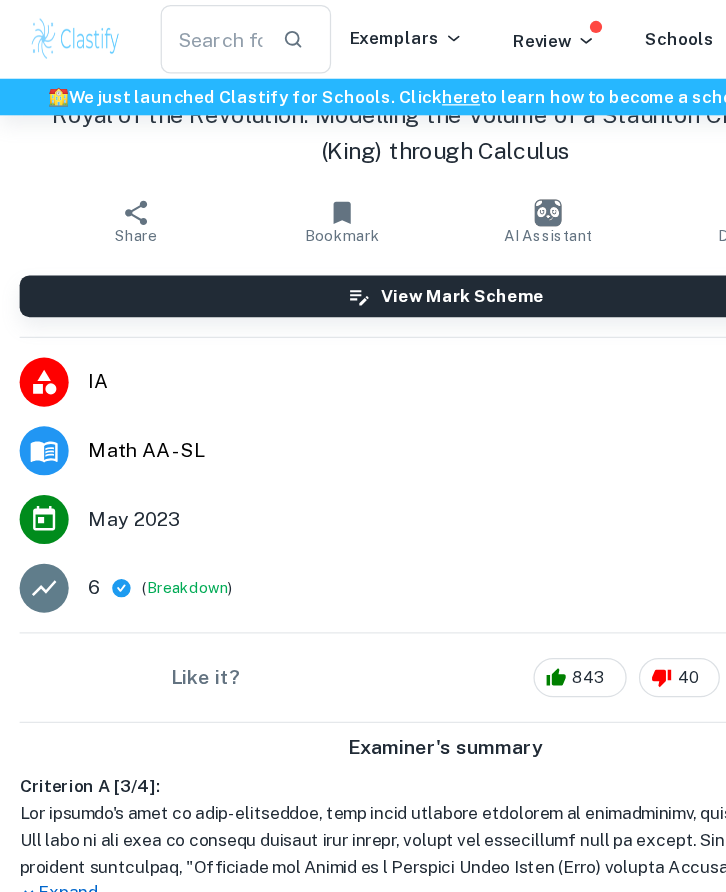 type on "4" 